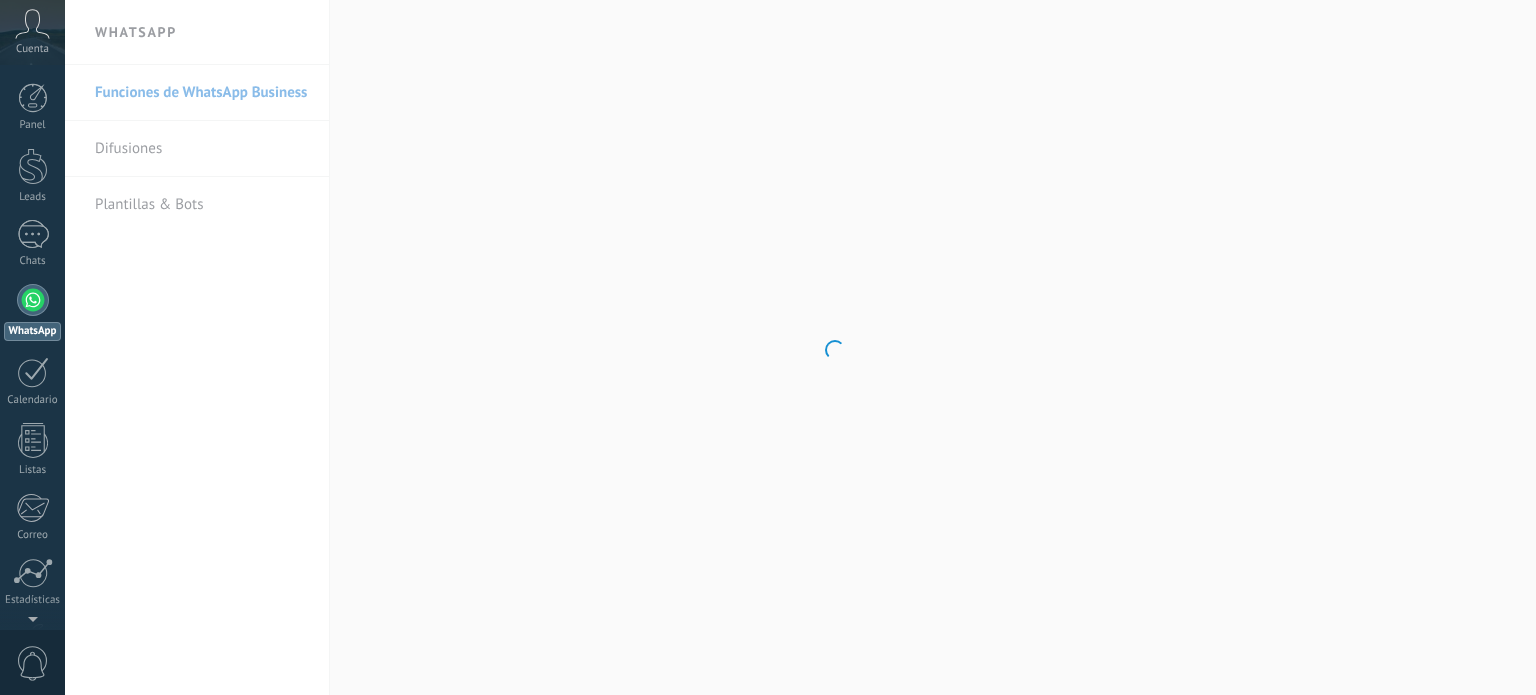 scroll, scrollTop: 0, scrollLeft: 0, axis: both 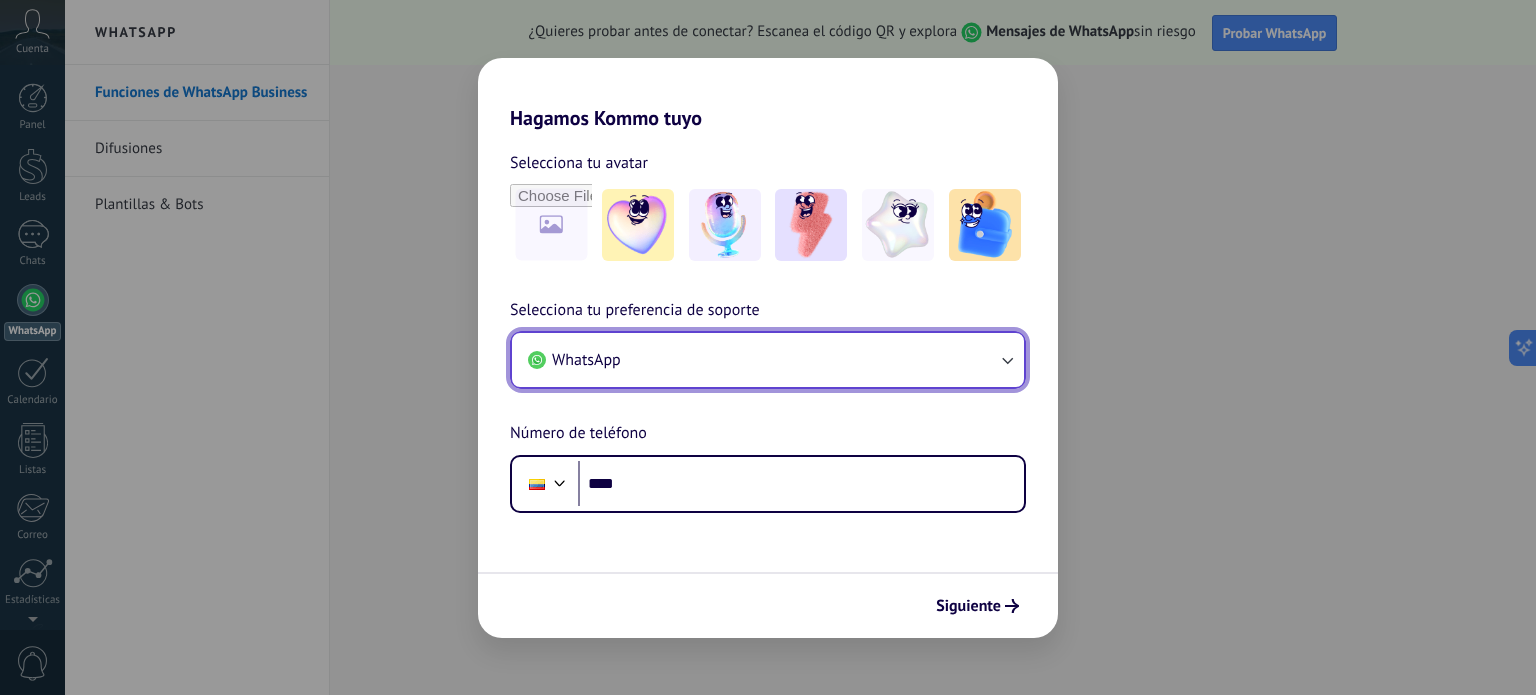 click on "WhatsApp" at bounding box center (768, 360) 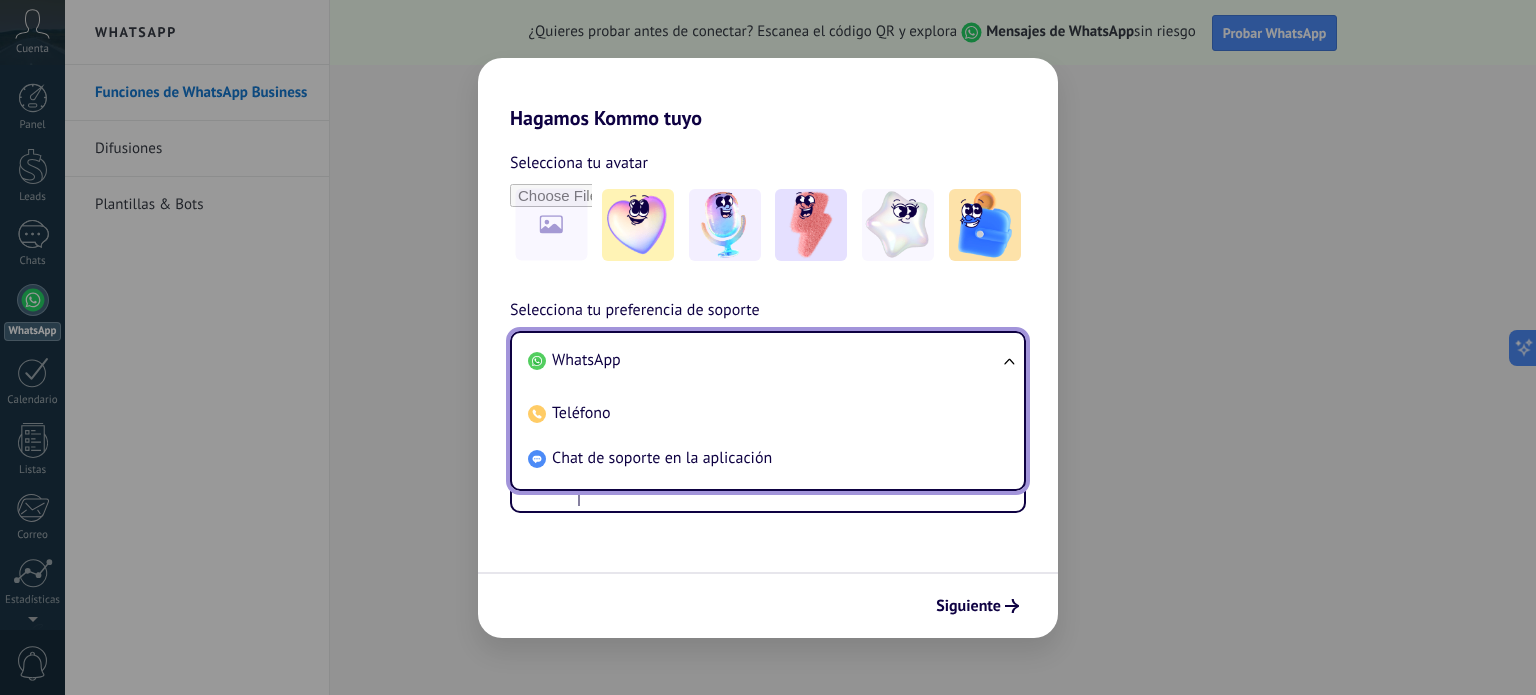 click on "WhatsApp" at bounding box center [764, 360] 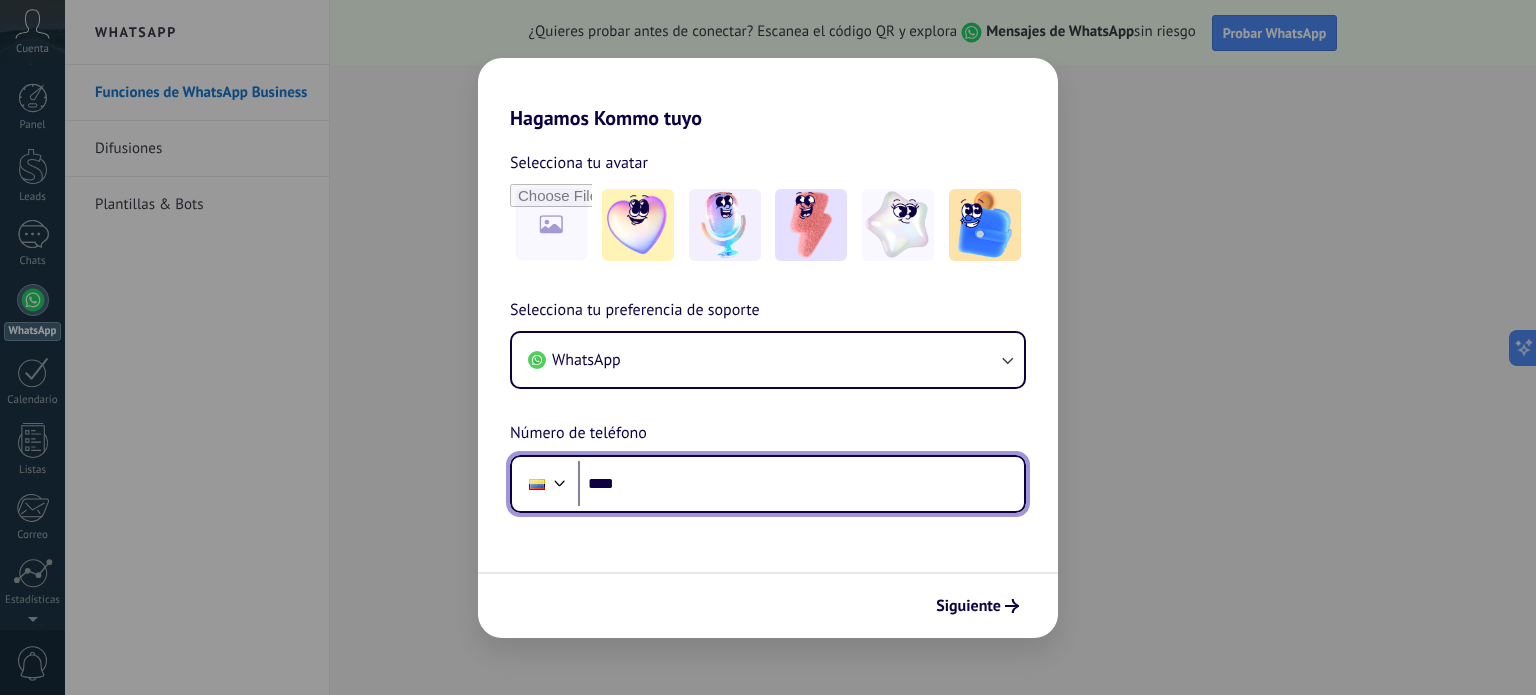 click on "****" at bounding box center [801, 484] 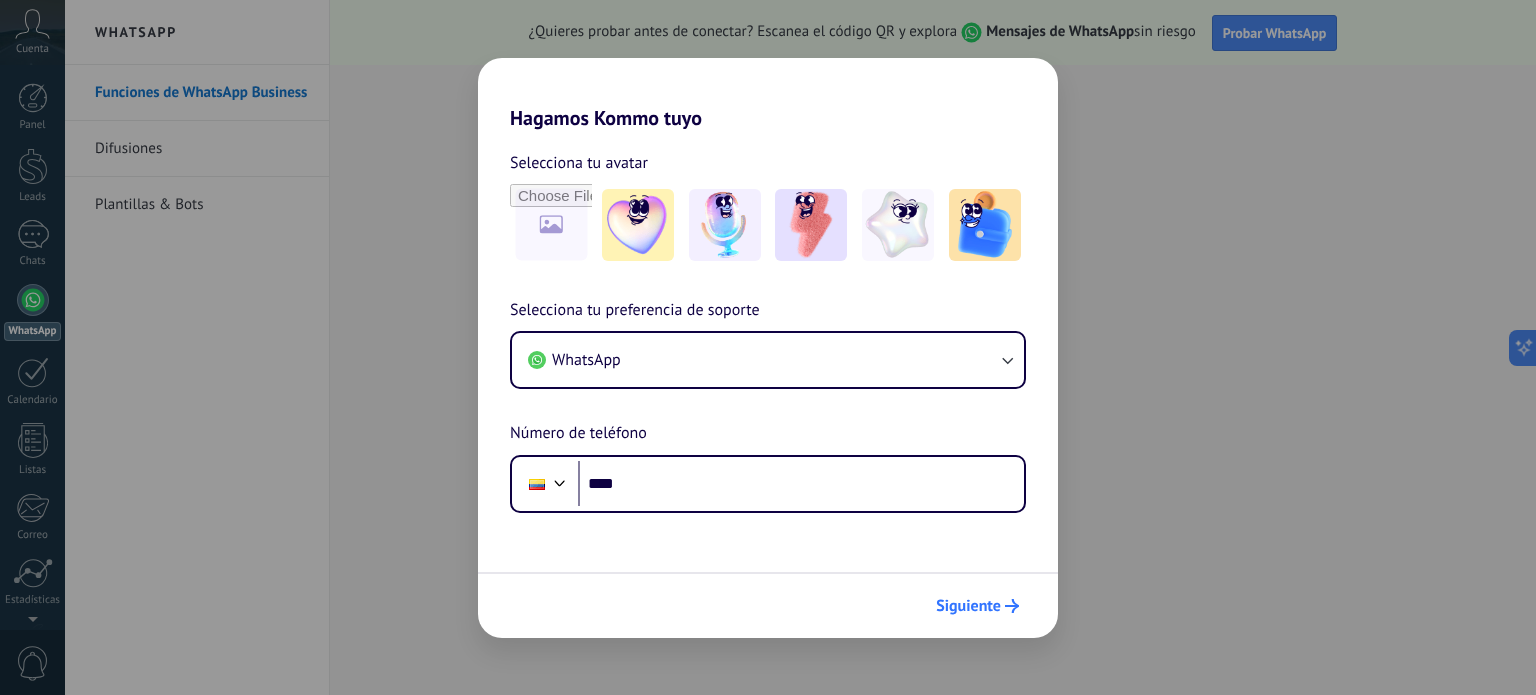 click on "Siguiente" at bounding box center (977, 606) 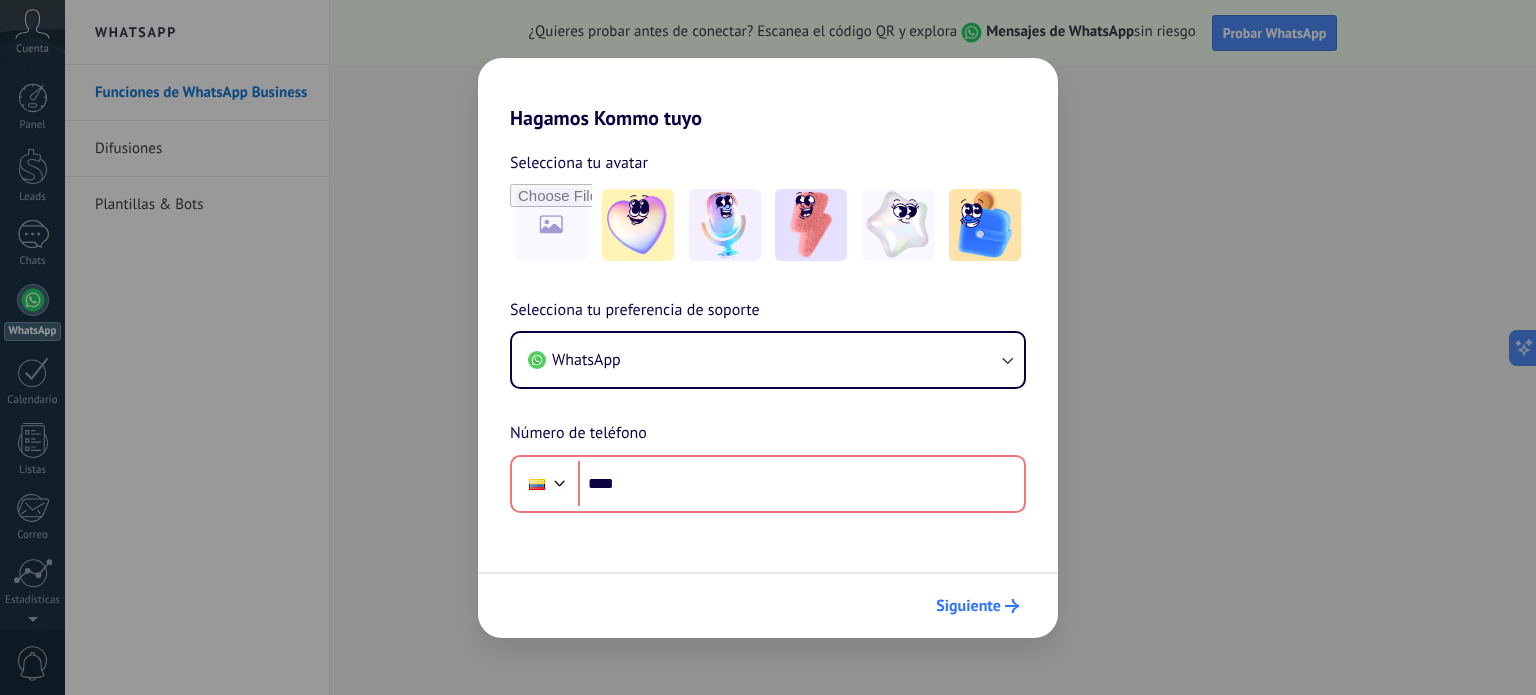 click on "Siguiente" at bounding box center [968, 606] 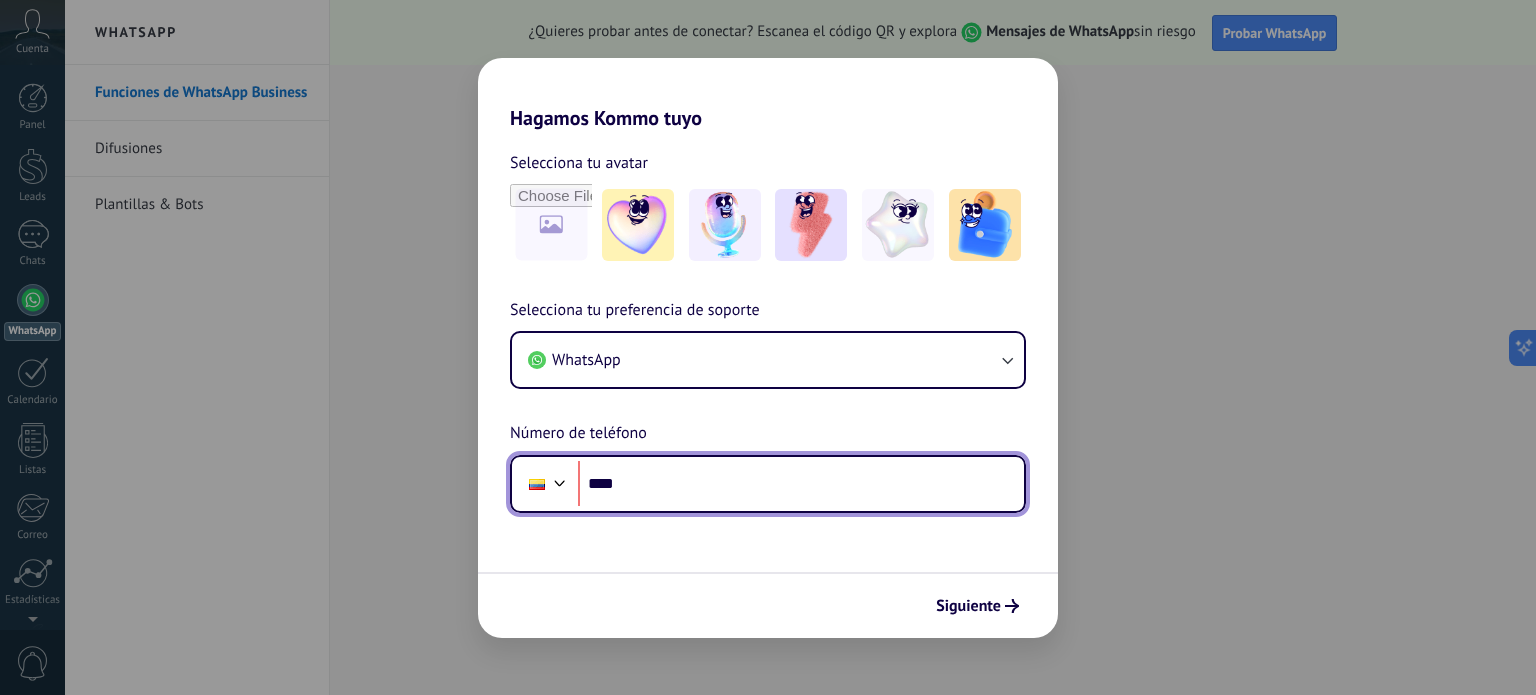 click at bounding box center [560, 481] 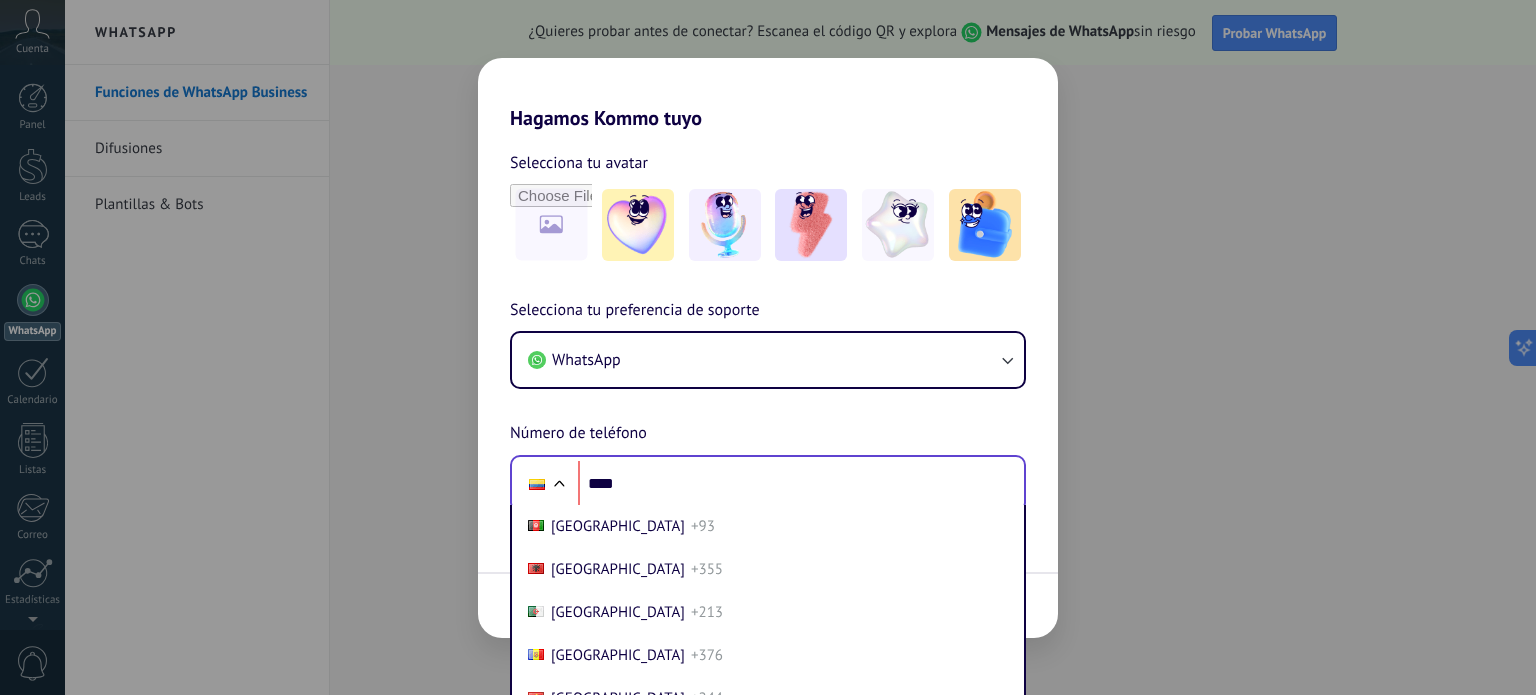 scroll, scrollTop: 48, scrollLeft: 0, axis: vertical 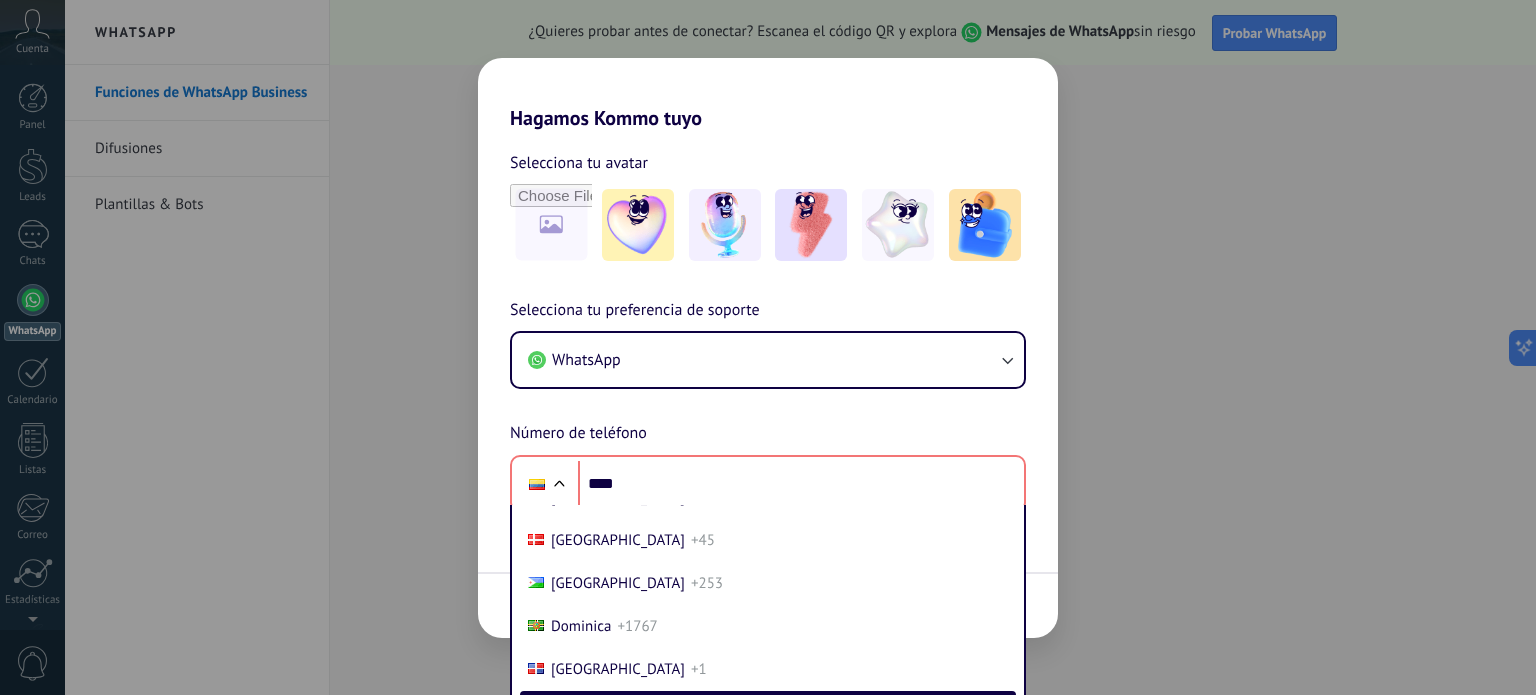 click on "Selecciona tu preferencia de soporte WhatsApp Número de teléfono Phone **** [GEOGRAPHIC_DATA] +93 [GEOGRAPHIC_DATA] +355 [GEOGRAPHIC_DATA] +213 [GEOGRAPHIC_DATA] +376 [GEOGRAPHIC_DATA] +244 [GEOGRAPHIC_DATA] +1268 [GEOGRAPHIC_DATA] +54 [GEOGRAPHIC_DATA] +374 [GEOGRAPHIC_DATA] +297 [GEOGRAPHIC_DATA] +61 [GEOGRAPHIC_DATA] +43 [GEOGRAPHIC_DATA] +994 [GEOGRAPHIC_DATA] +1242 [GEOGRAPHIC_DATA] +973 [GEOGRAPHIC_DATA] +880 [GEOGRAPHIC_DATA] +1246 [GEOGRAPHIC_DATA] +375 [GEOGRAPHIC_DATA] +32 [GEOGRAPHIC_DATA] +501 [GEOGRAPHIC_DATA] +229 [GEOGRAPHIC_DATA] +975 [GEOGRAPHIC_DATA] +591 [GEOGRAPHIC_DATA] +387 [GEOGRAPHIC_DATA] +267 [GEOGRAPHIC_DATA] +55 [GEOGRAPHIC_DATA] +246 [GEOGRAPHIC_DATA] +673 [GEOGRAPHIC_DATA] +359 [GEOGRAPHIC_DATA] +226 [GEOGRAPHIC_DATA] +257 [GEOGRAPHIC_DATA] +855 [GEOGRAPHIC_DATA] +237 [GEOGRAPHIC_DATA] +1 [GEOGRAPHIC_DATA] +238 [GEOGRAPHIC_DATA] [GEOGRAPHIC_DATA] +599 [GEOGRAPHIC_DATA] +236 [GEOGRAPHIC_DATA] +235 [GEOGRAPHIC_DATA] +56 [GEOGRAPHIC_DATA] +86 [GEOGRAPHIC_DATA] +57 [GEOGRAPHIC_DATA] +269 [GEOGRAPHIC_DATA] +243 [GEOGRAPHIC_DATA] +242 [GEOGRAPHIC_DATA] +506 [GEOGRAPHIC_DATA] +225 [GEOGRAPHIC_DATA] +385 [GEOGRAPHIC_DATA] +53 [GEOGRAPHIC_DATA] +599 [GEOGRAPHIC_DATA] +357 [GEOGRAPHIC_DATA] +420 [GEOGRAPHIC_DATA] +45 [GEOGRAPHIC_DATA] +253 [GEOGRAPHIC_DATA] +1767 [GEOGRAPHIC_DATA] +1 [GEOGRAPHIC_DATA] +593 [GEOGRAPHIC_DATA] +20 [GEOGRAPHIC_DATA] +[GEOGRAPHIC_DATA] +240 [GEOGRAPHIC_DATA] +291 [GEOGRAPHIC_DATA] +372 [GEOGRAPHIC_DATA] +251 [GEOGRAPHIC_DATA] +679 [GEOGRAPHIC_DATA] +358 [GEOGRAPHIC_DATA] +33" at bounding box center [768, 405] 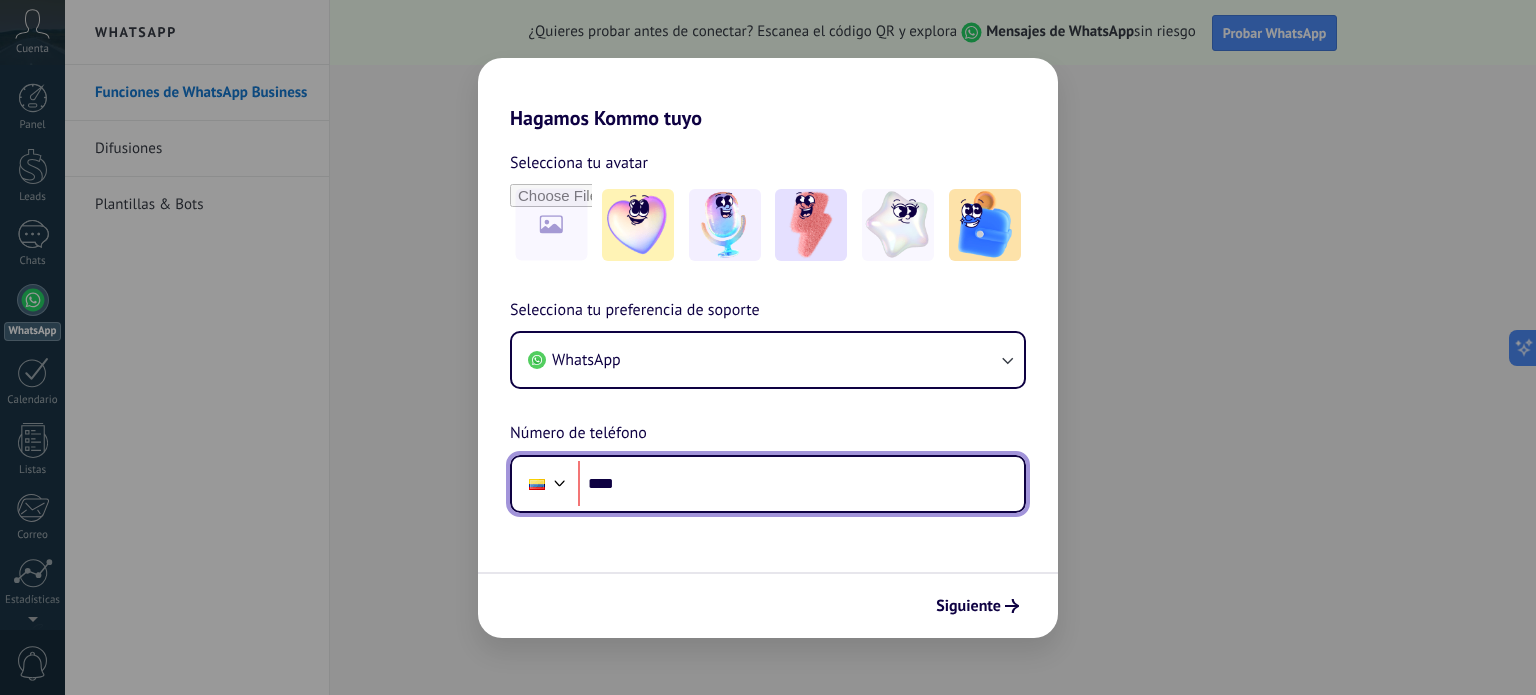 click on "****" at bounding box center [801, 484] 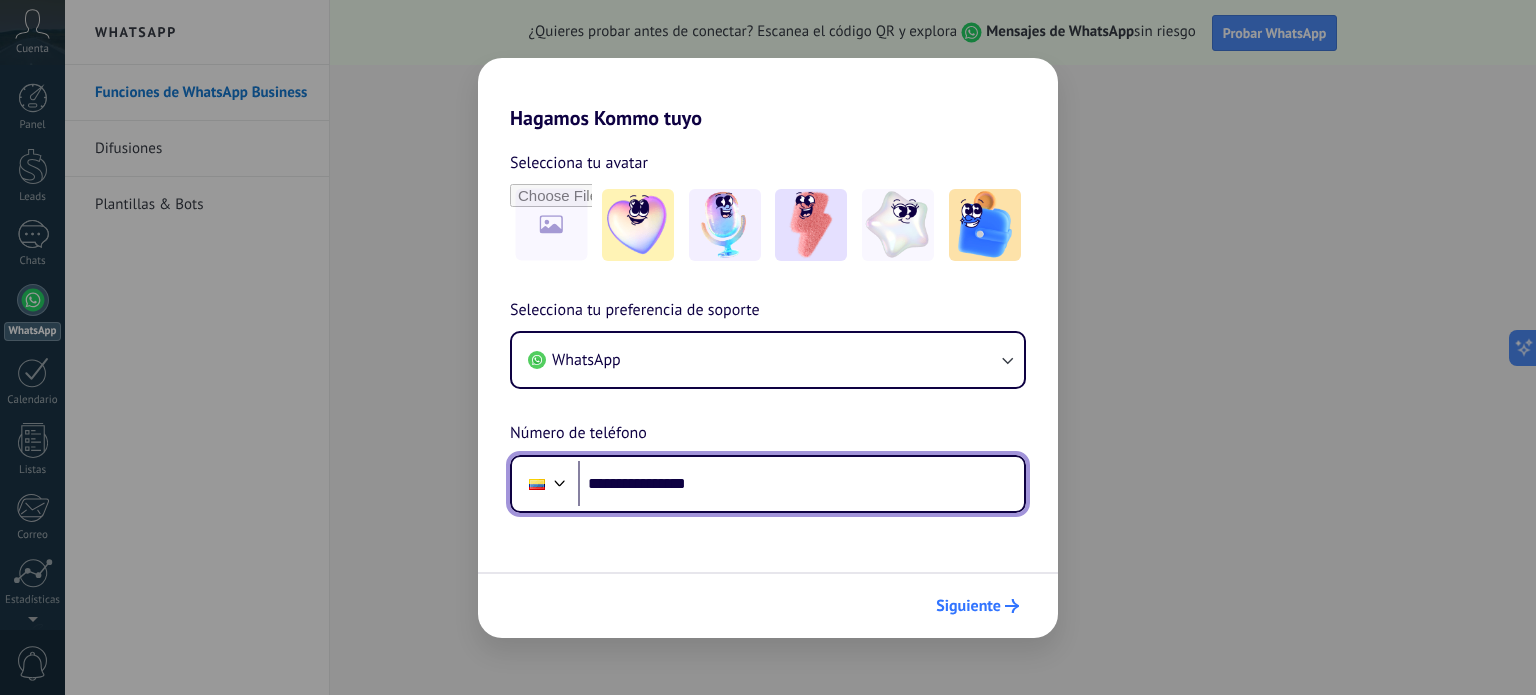 type on "**********" 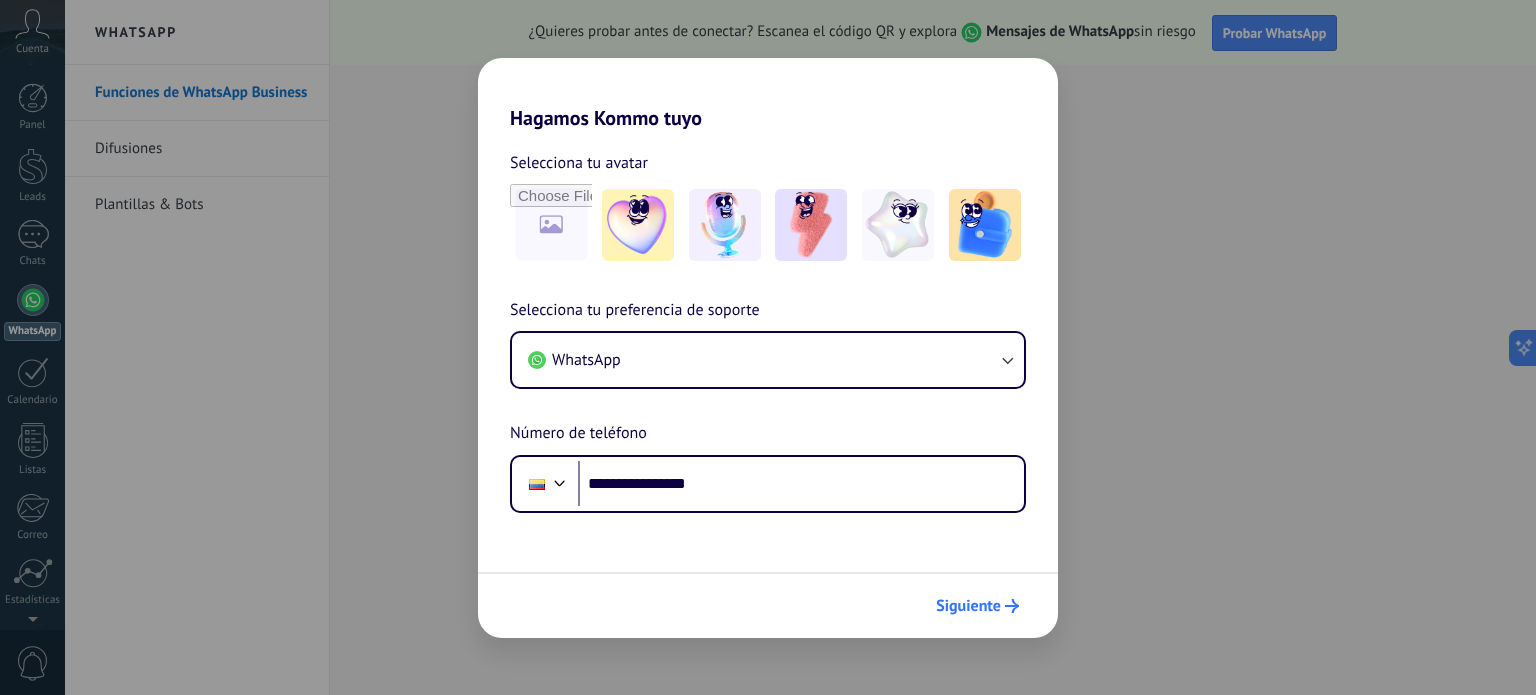 click on "Siguiente" at bounding box center (968, 606) 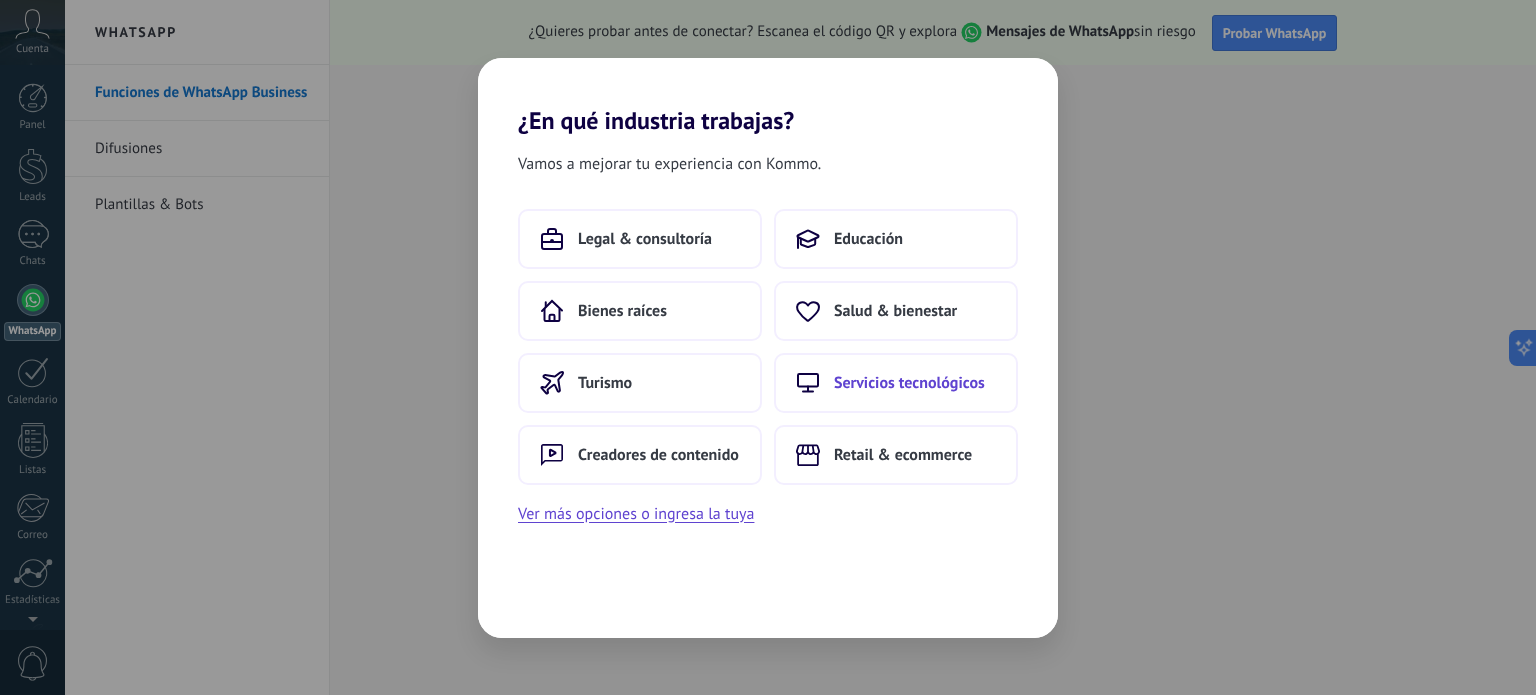 click on "Servicios tecnológicos" at bounding box center (909, 383) 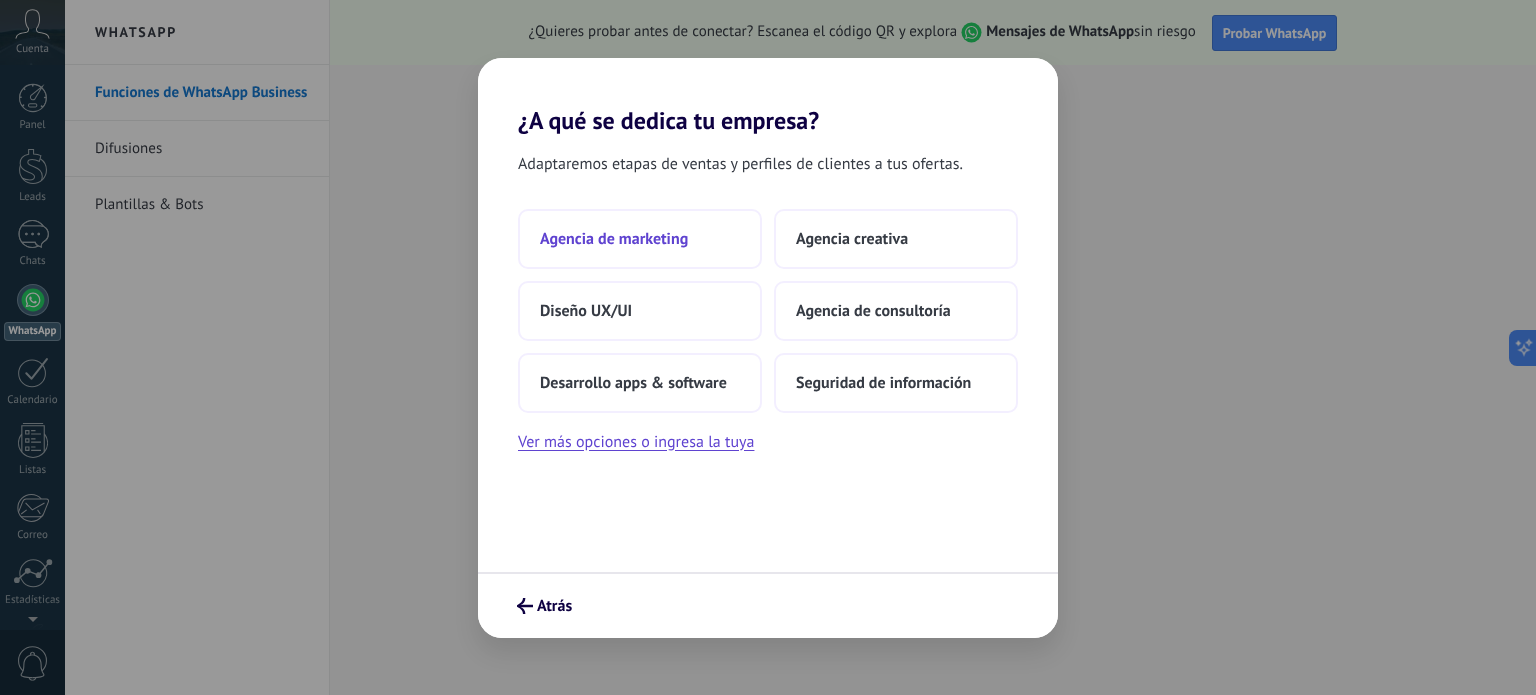 click on "Agencia de marketing" at bounding box center [614, 239] 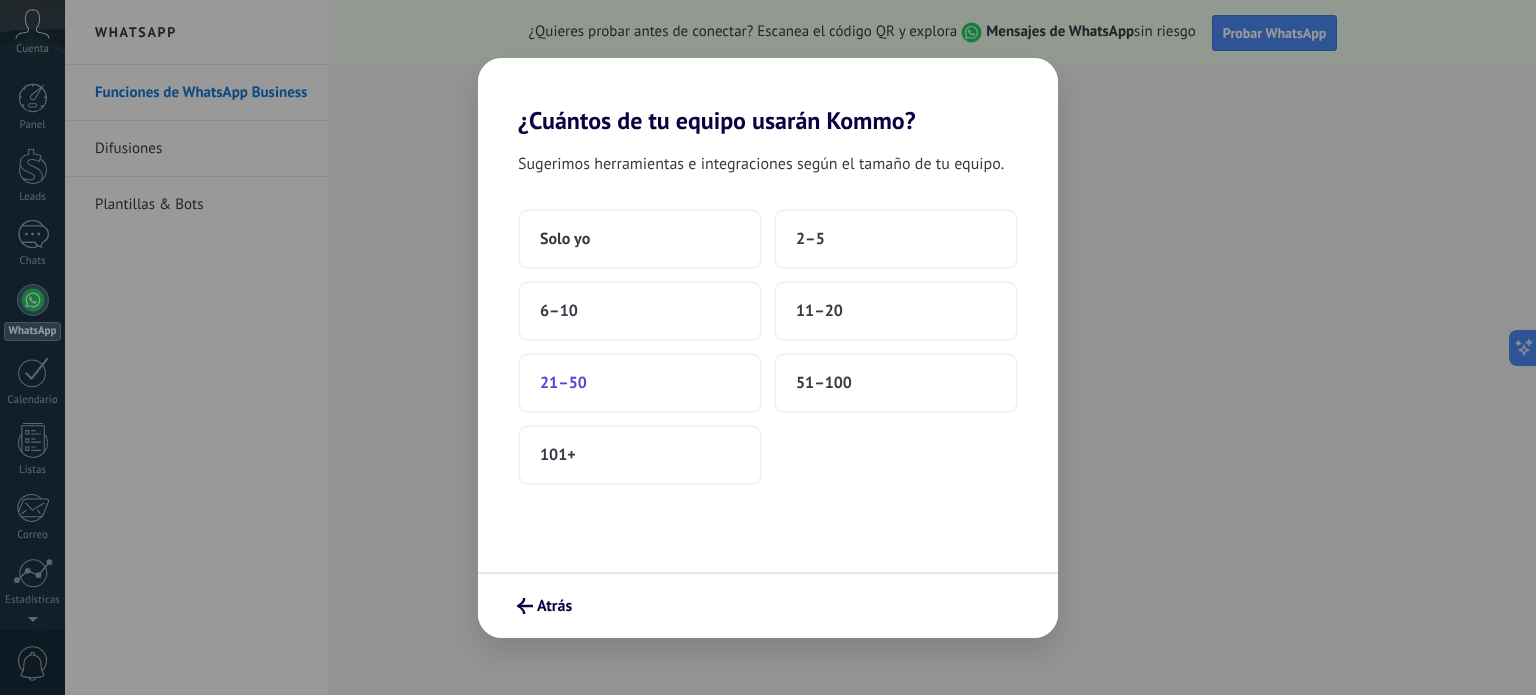 click on "21–50" at bounding box center [640, 383] 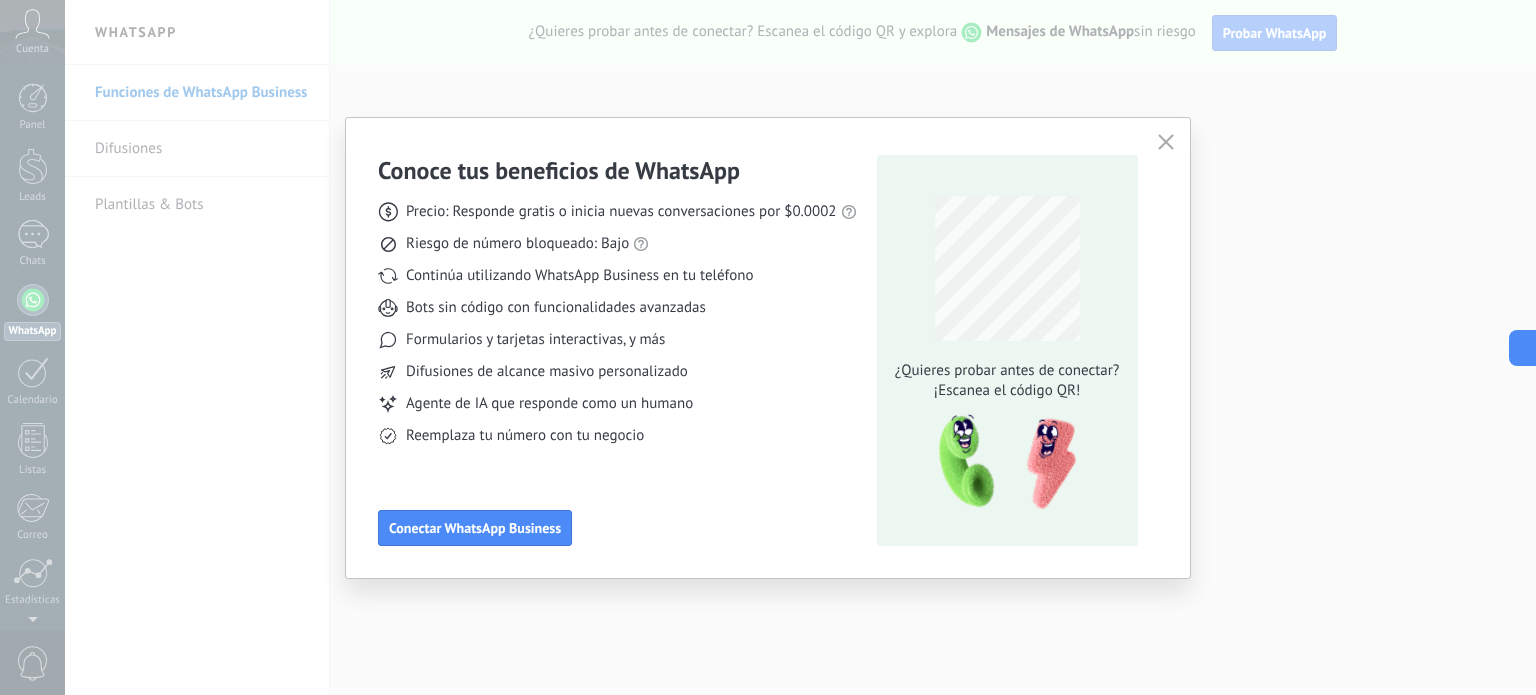 click 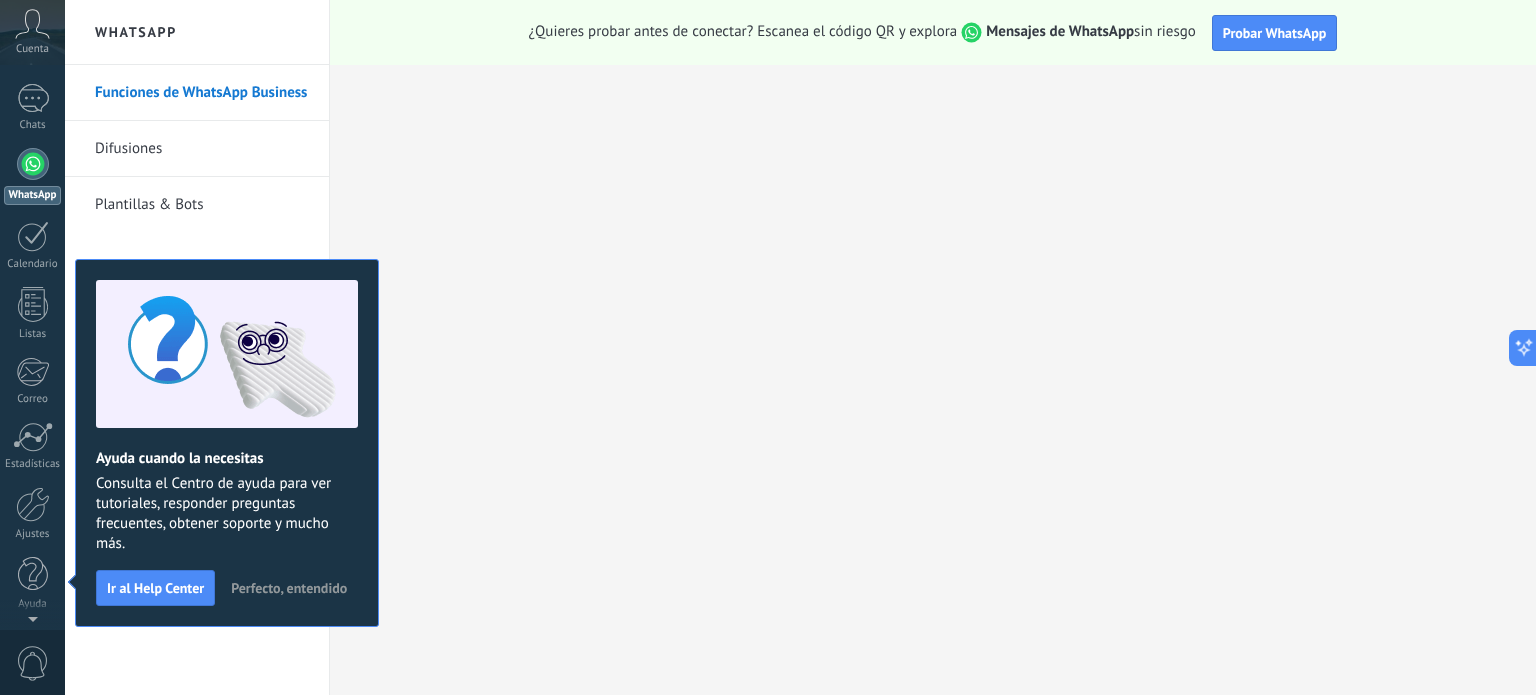 scroll, scrollTop: 0, scrollLeft: 0, axis: both 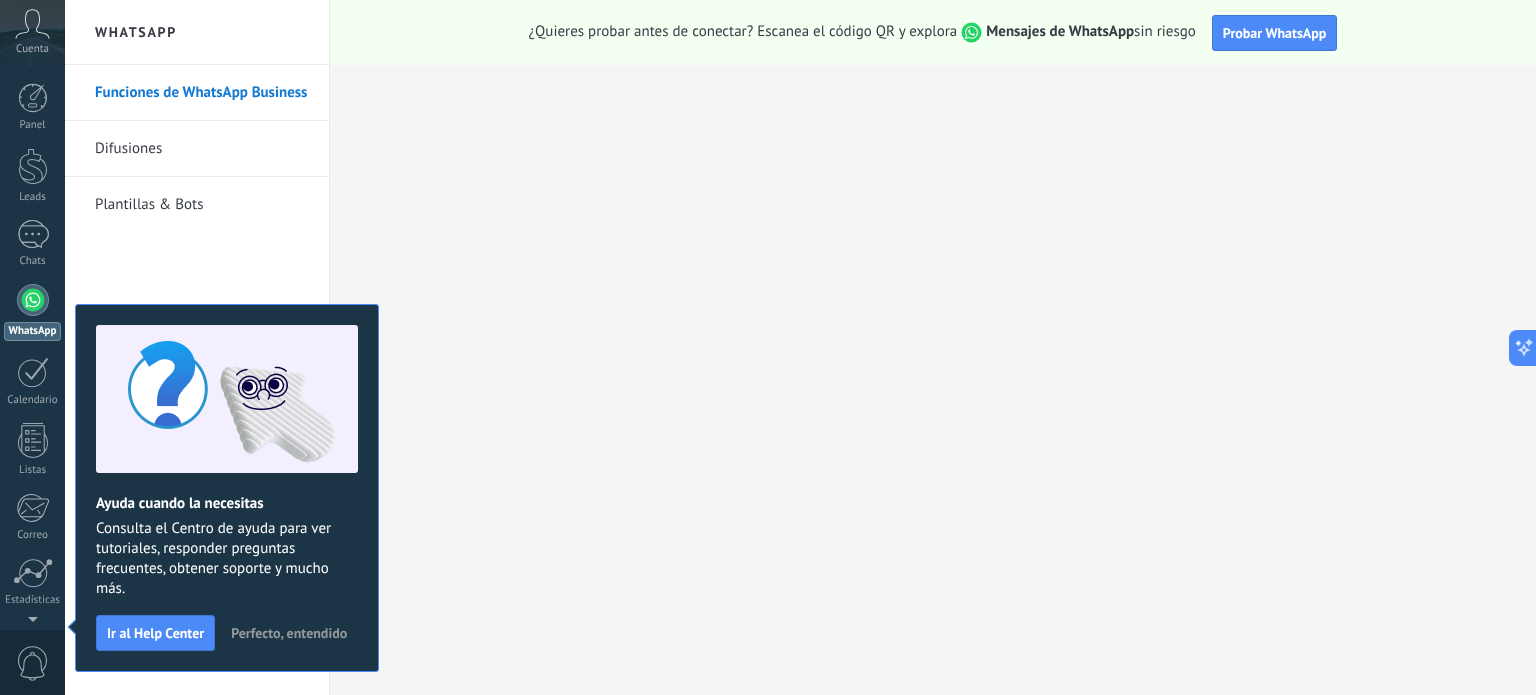 click 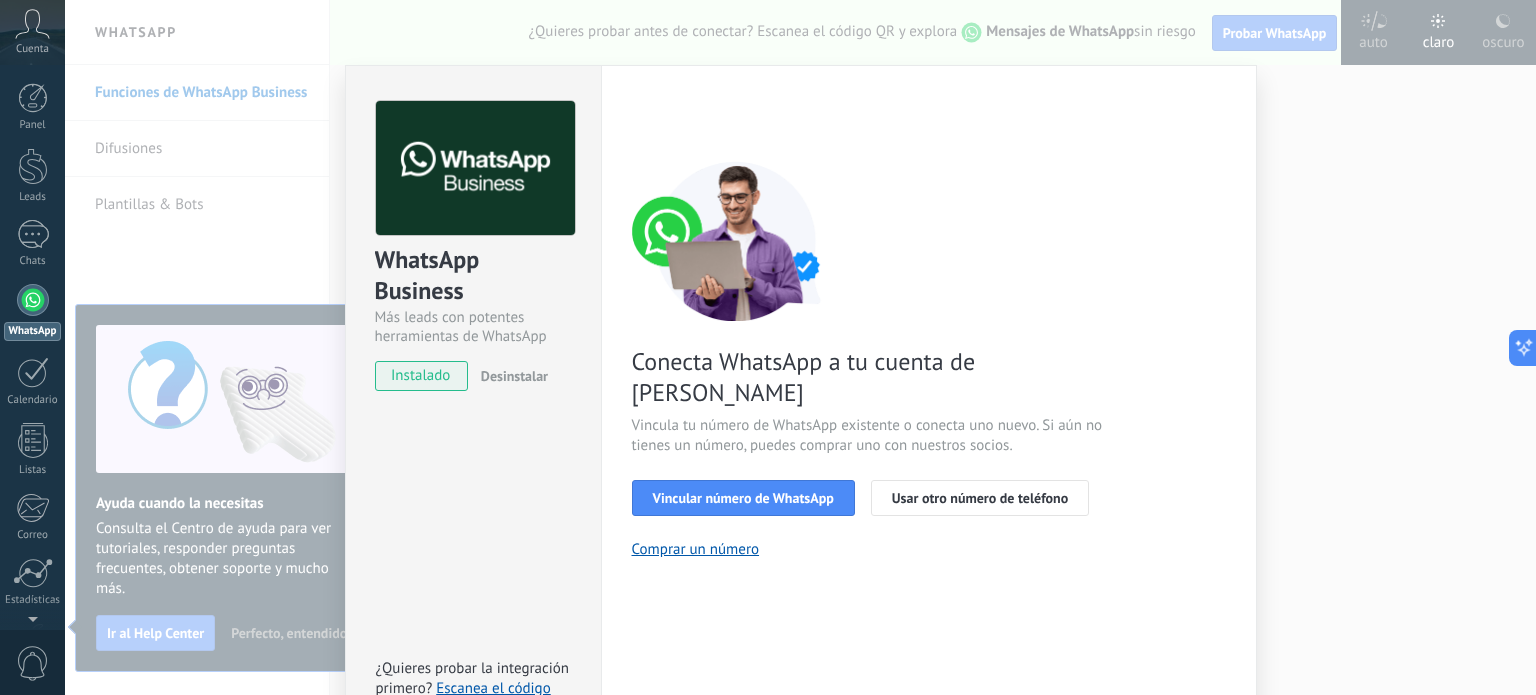 click on "WhatsApp Business Más leads con potentes herramientas de WhatsApp instalado Desinstalar ¿Quieres probar la integración primero?   Escanea el código QR   para ver cómo funciona. Configuraciones Autorizaciones This tab logs the users who have granted integration access to this account. If you want to to remove a user's ability to send requests to the account on behalf of this integration, you can revoke access. If access is revoked from all users, the integration will stop working. This app is installed, but no one has given it access yet. WhatsApp Cloud API más _:  Guardar < Volver 1 Seleccionar aplicación 2 Conectar Facebook  3 Finalizar configuración Conecta WhatsApp a tu cuenta de Kommo Vincula tu número de WhatsApp existente o conecta uno nuevo. Si aún no tienes un número, puedes comprar uno con nuestros socios. Vincular número de WhatsApp Usar otro número de teléfono Comprar un número ¿Necesitas ayuda?" at bounding box center [800, 347] 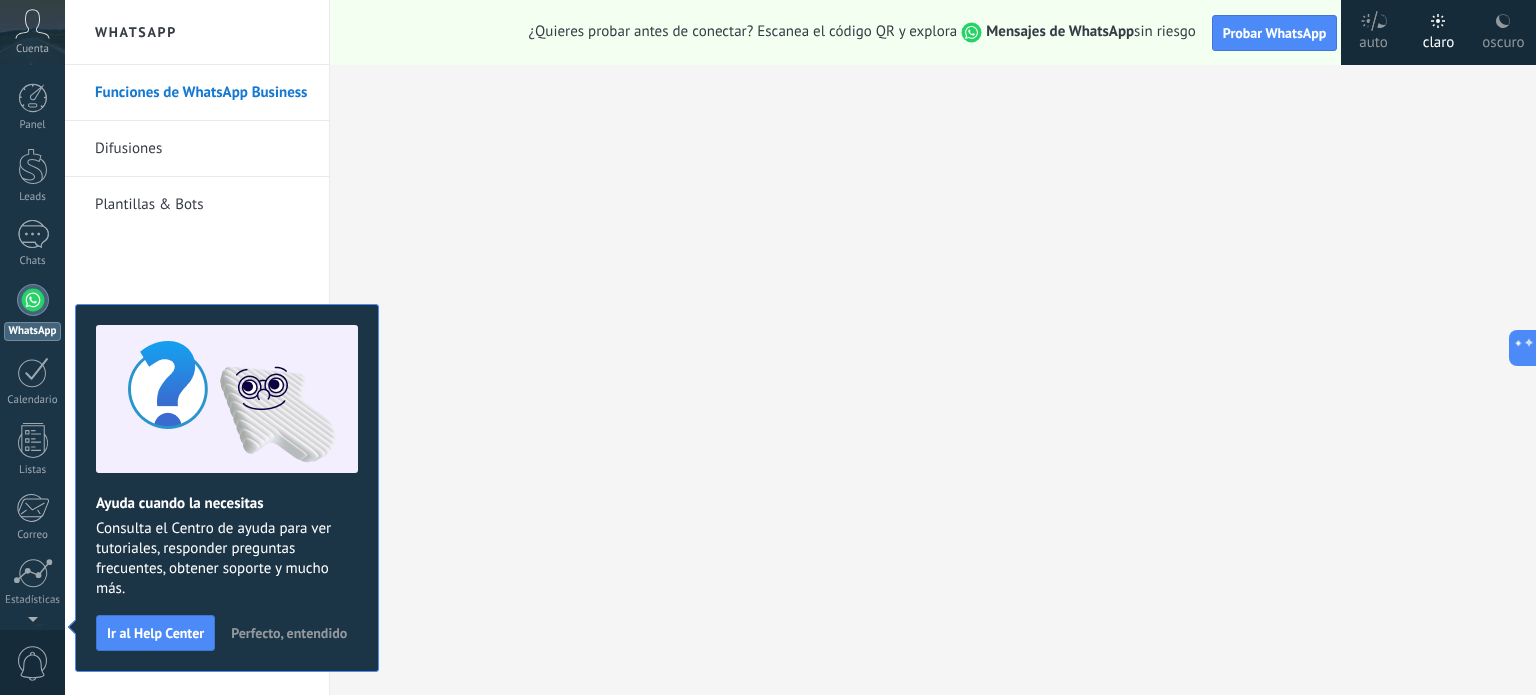 click on "Difusiones" at bounding box center [202, 149] 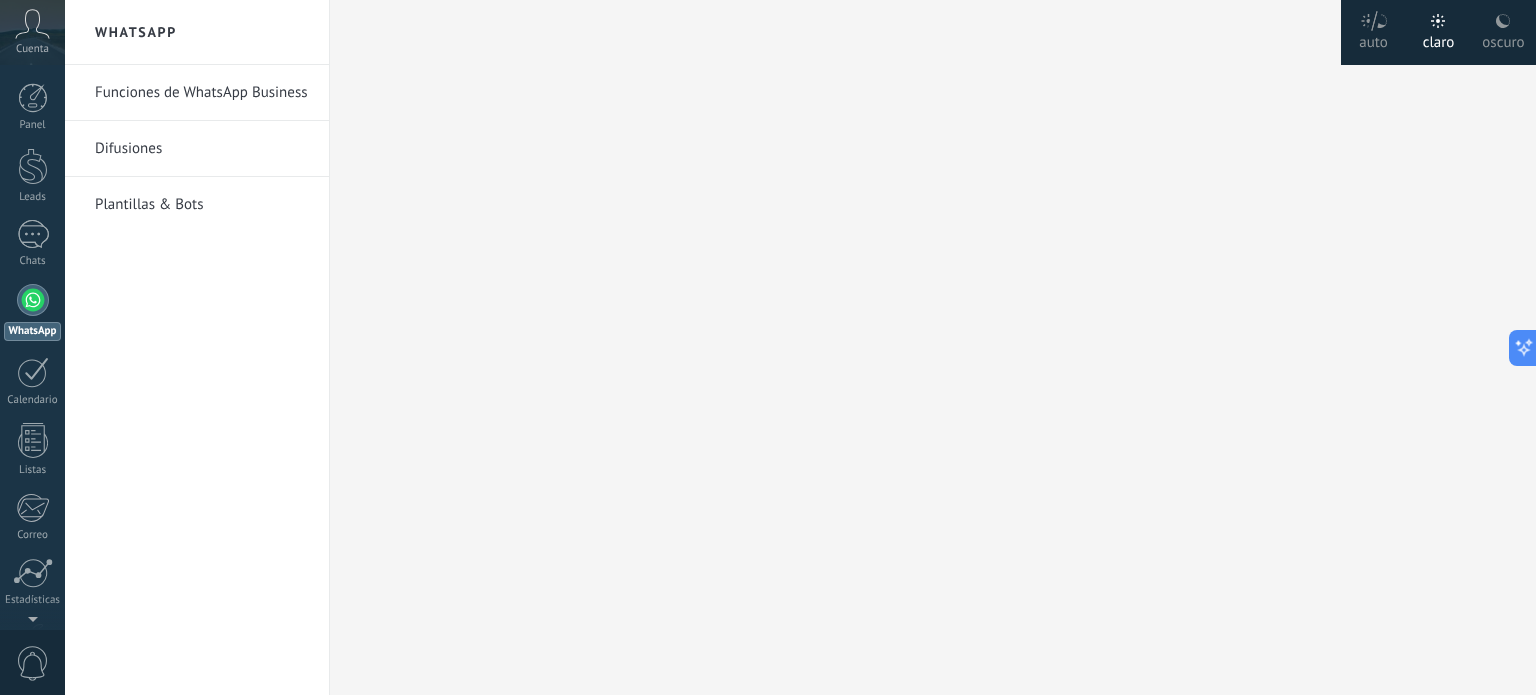 click on "Plantillas & Bots" at bounding box center (202, 205) 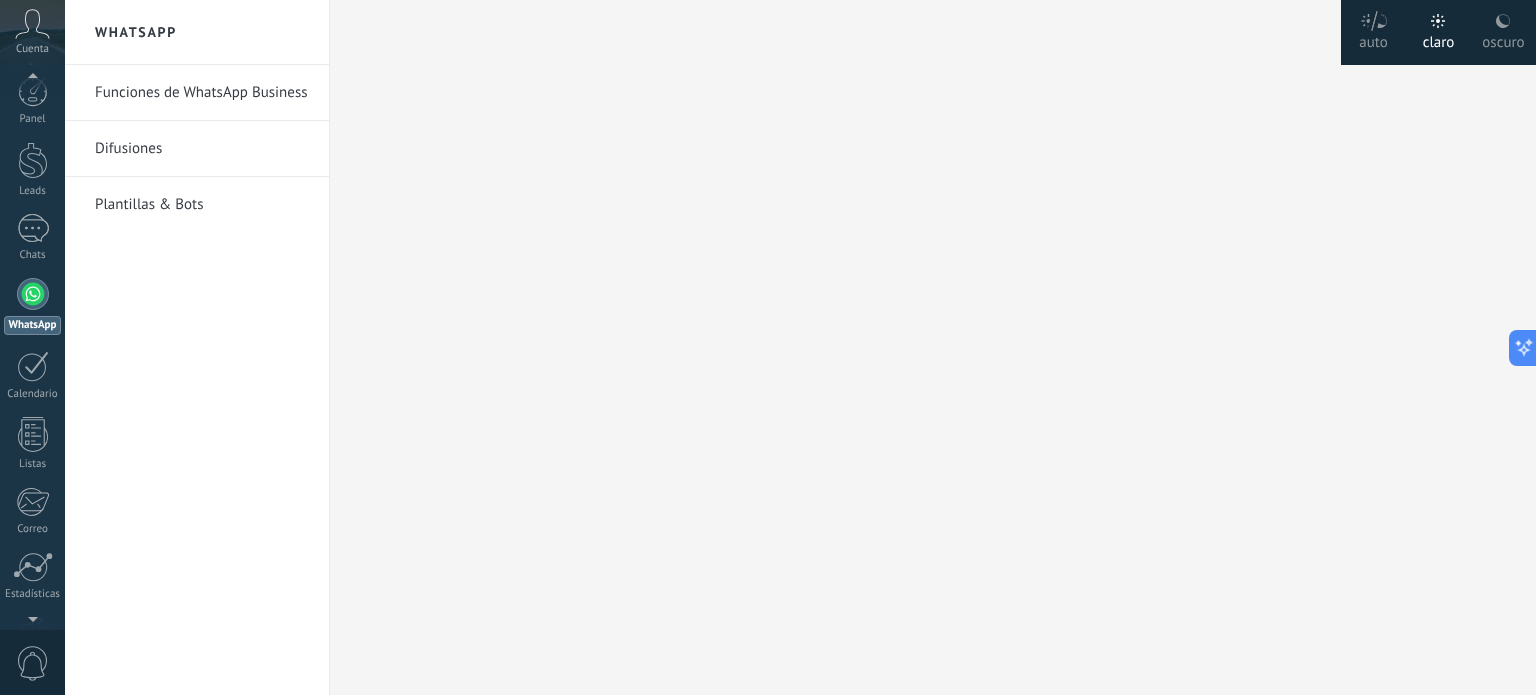 scroll, scrollTop: 64, scrollLeft: 0, axis: vertical 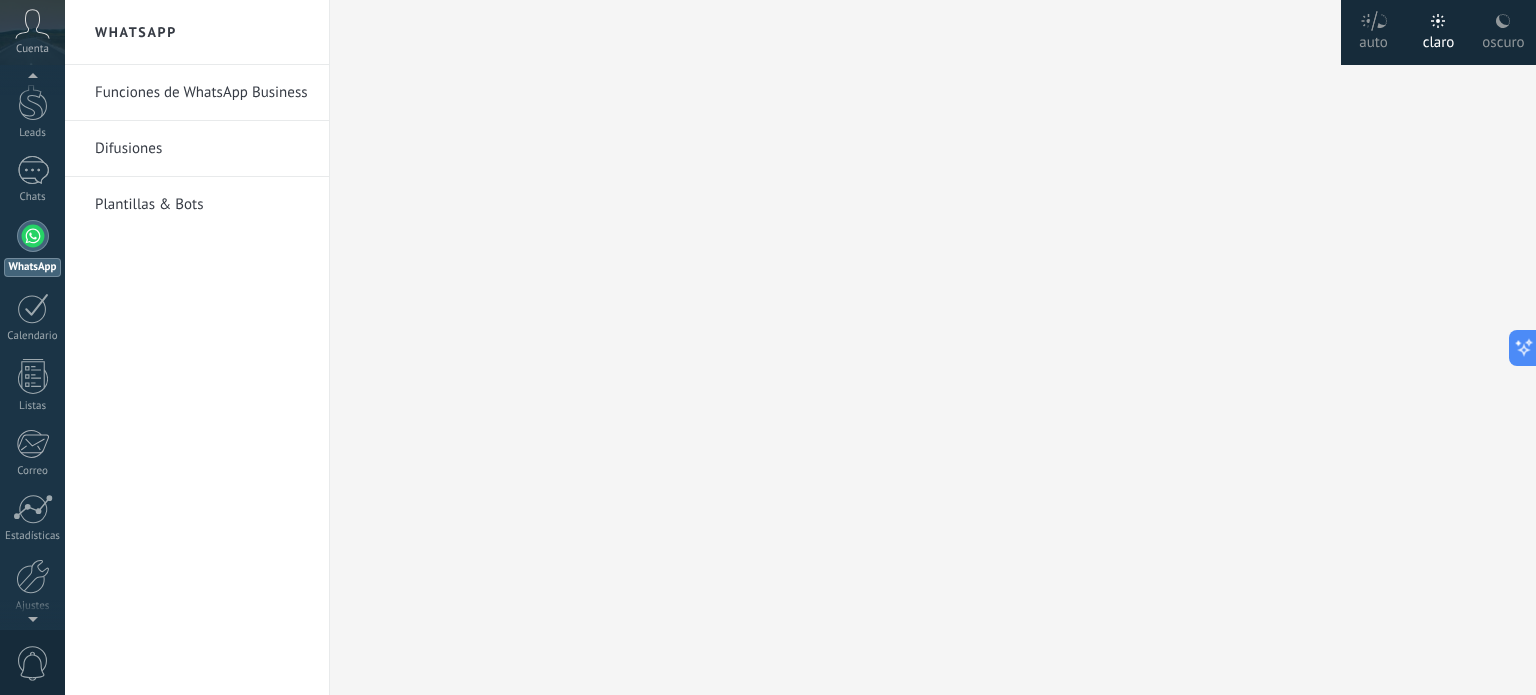 click on "0" at bounding box center [33, 663] 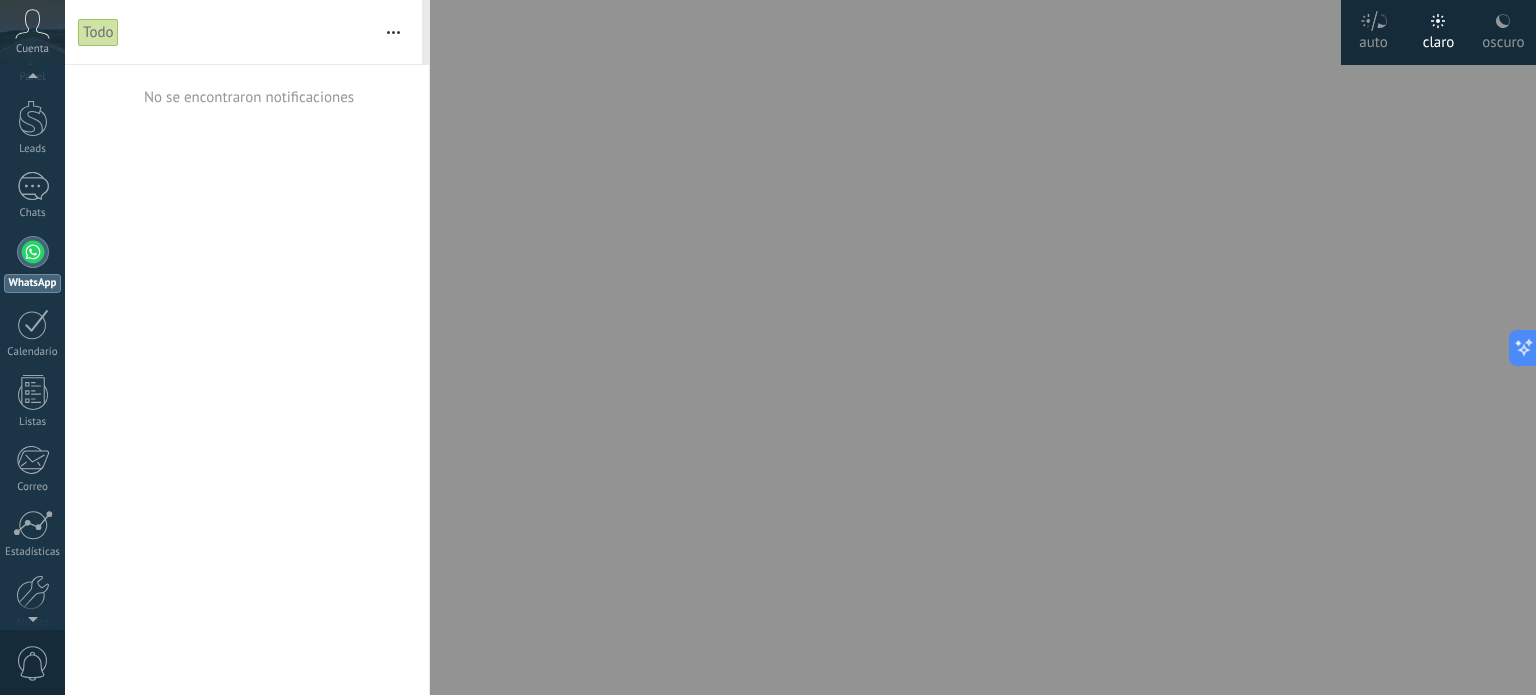 scroll, scrollTop: 0, scrollLeft: 0, axis: both 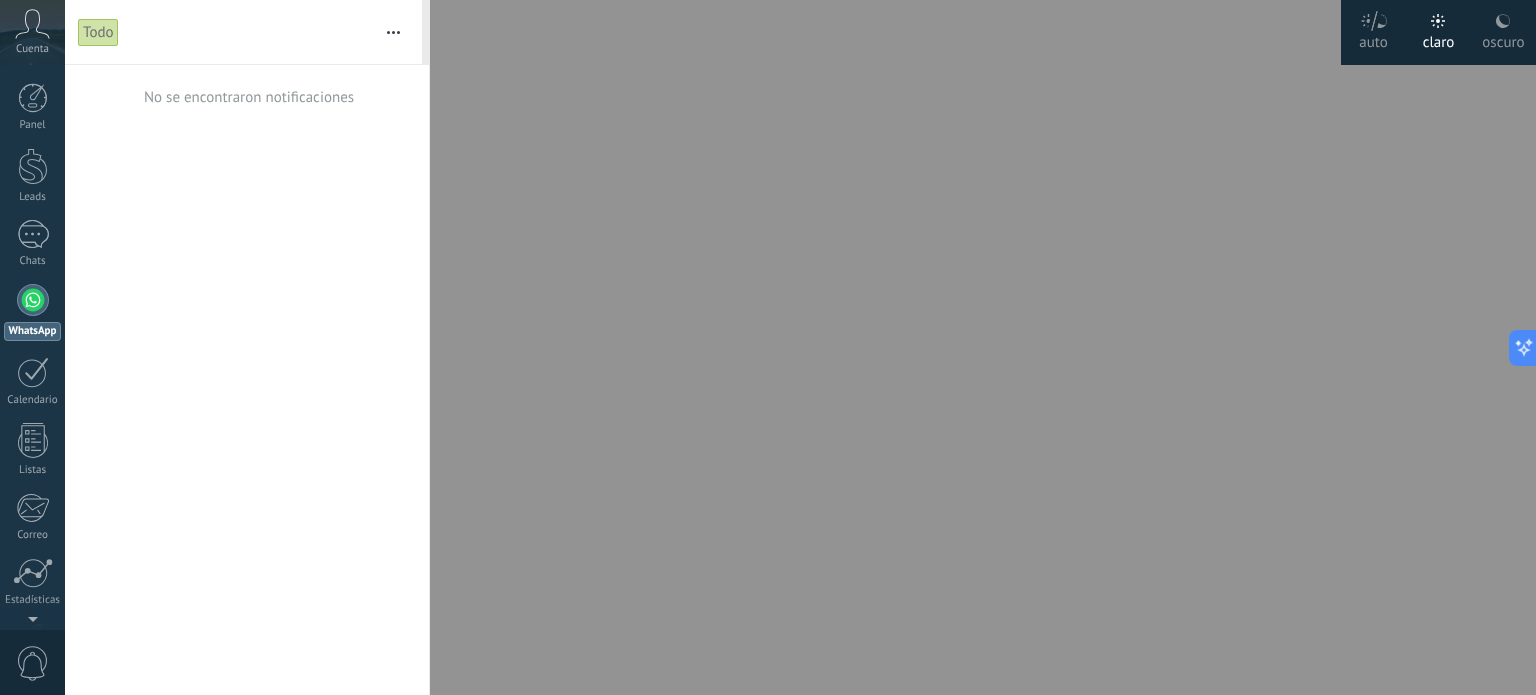 click 